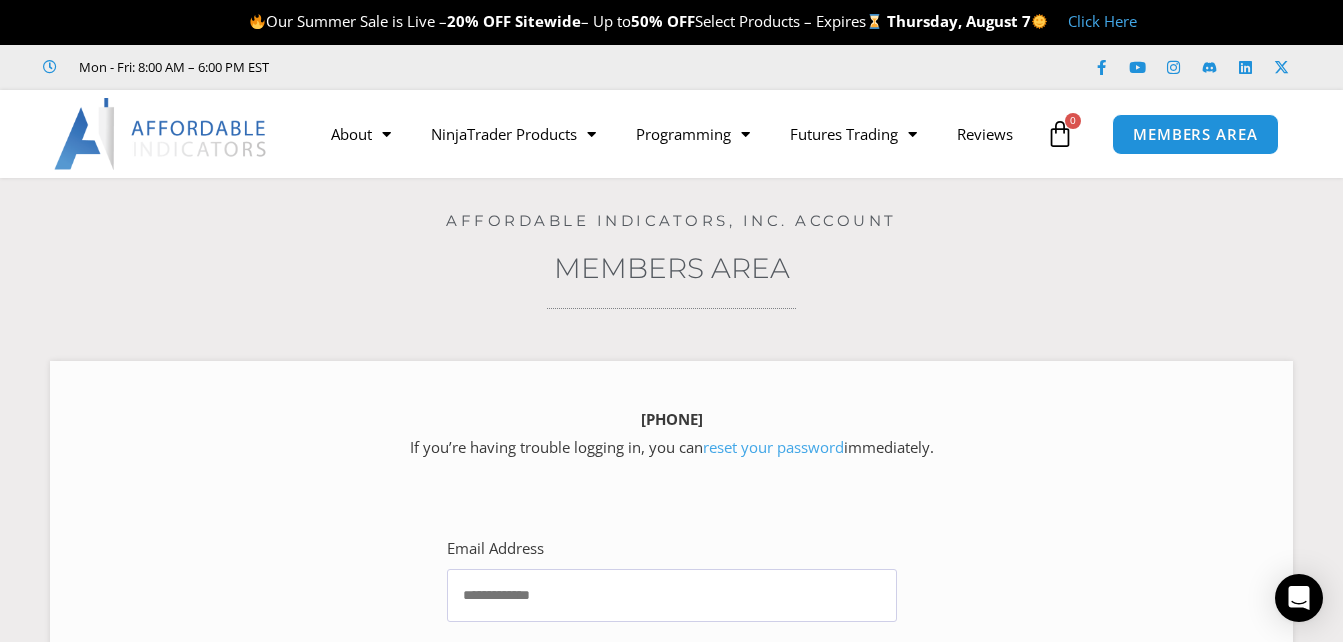 scroll, scrollTop: 0, scrollLeft: 0, axis: both 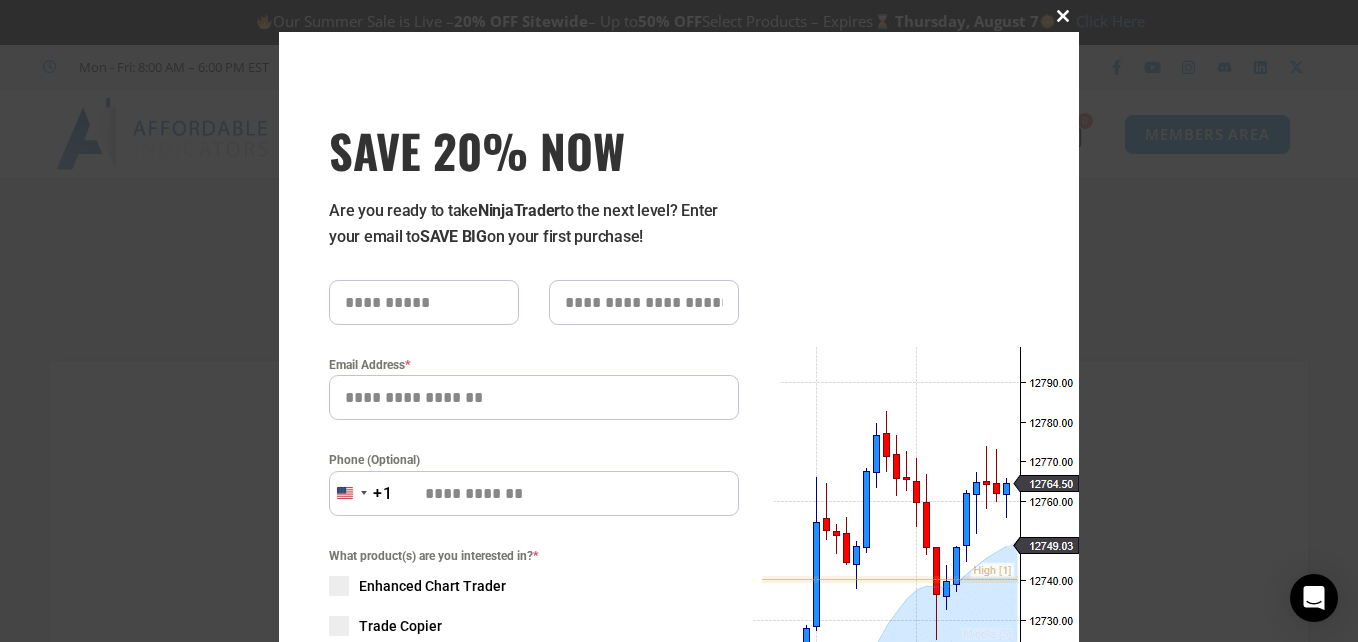 type 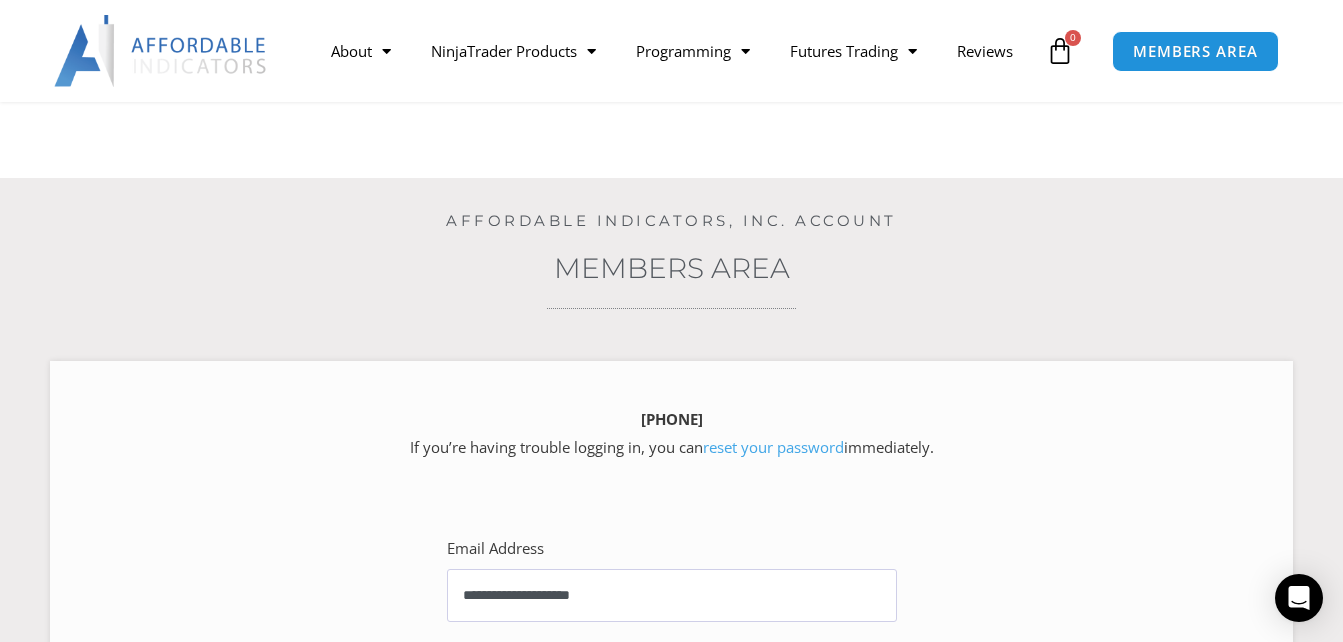 scroll, scrollTop: 561, scrollLeft: 0, axis: vertical 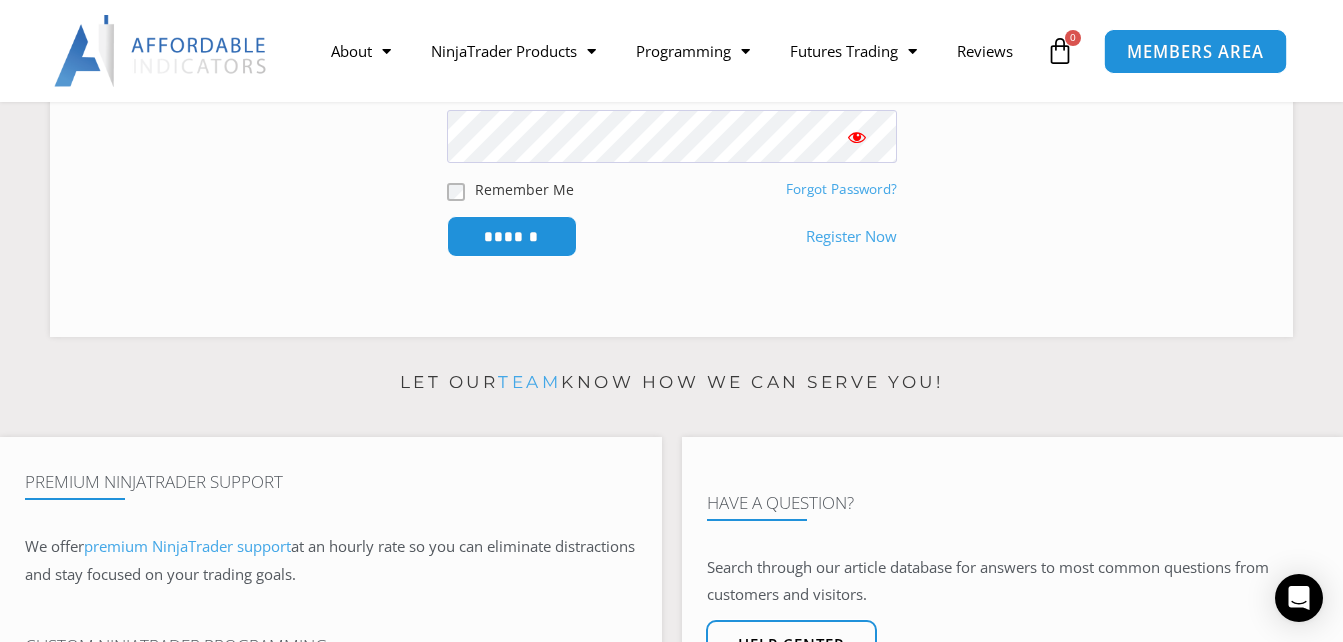 click on "MEMBERS AREA" at bounding box center [1195, 51] 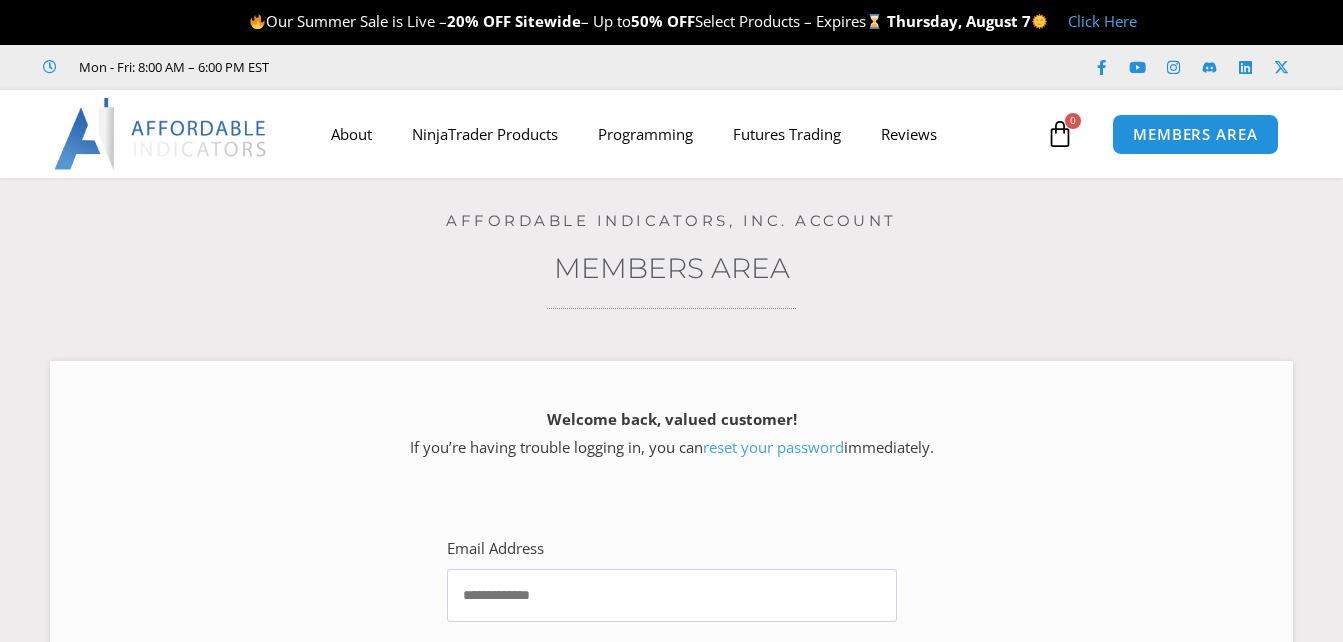 scroll, scrollTop: 0, scrollLeft: 0, axis: both 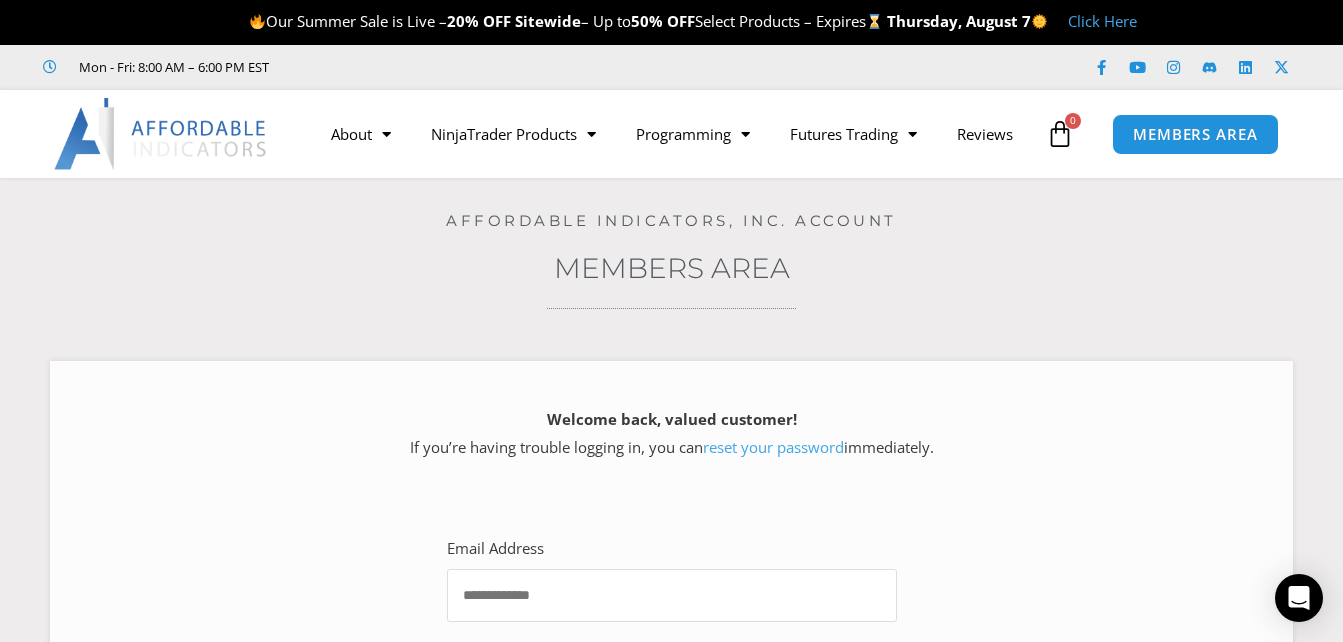 type on "**********" 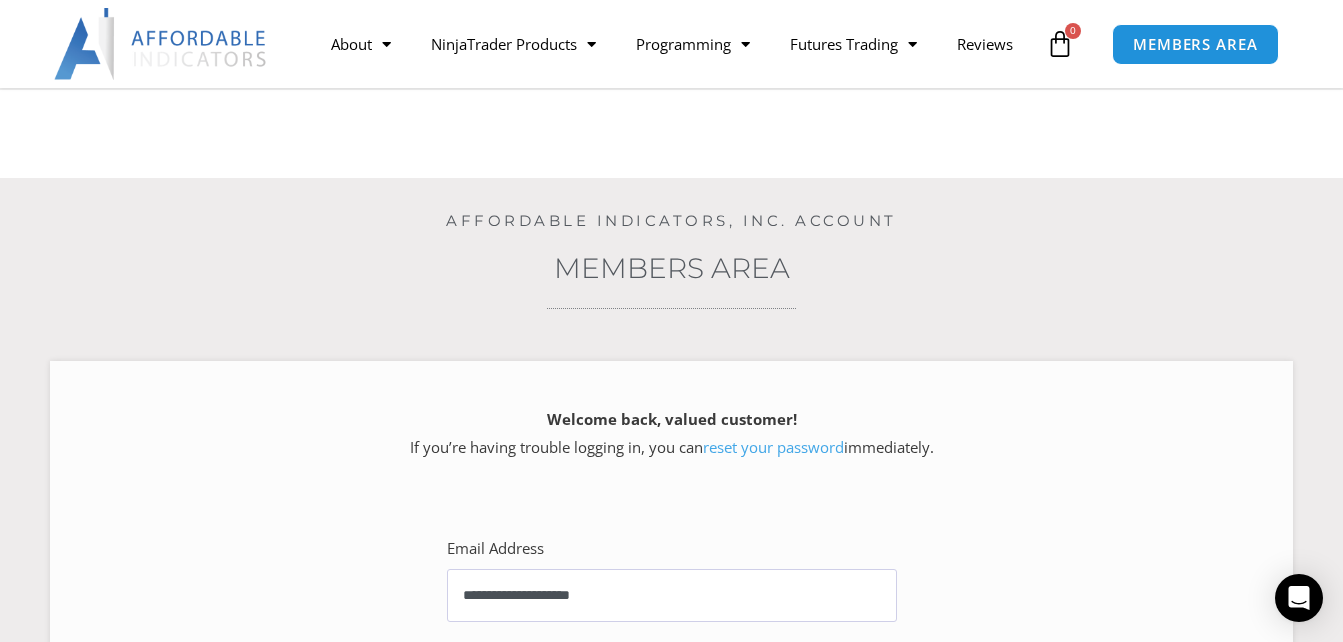 scroll, scrollTop: 561, scrollLeft: 0, axis: vertical 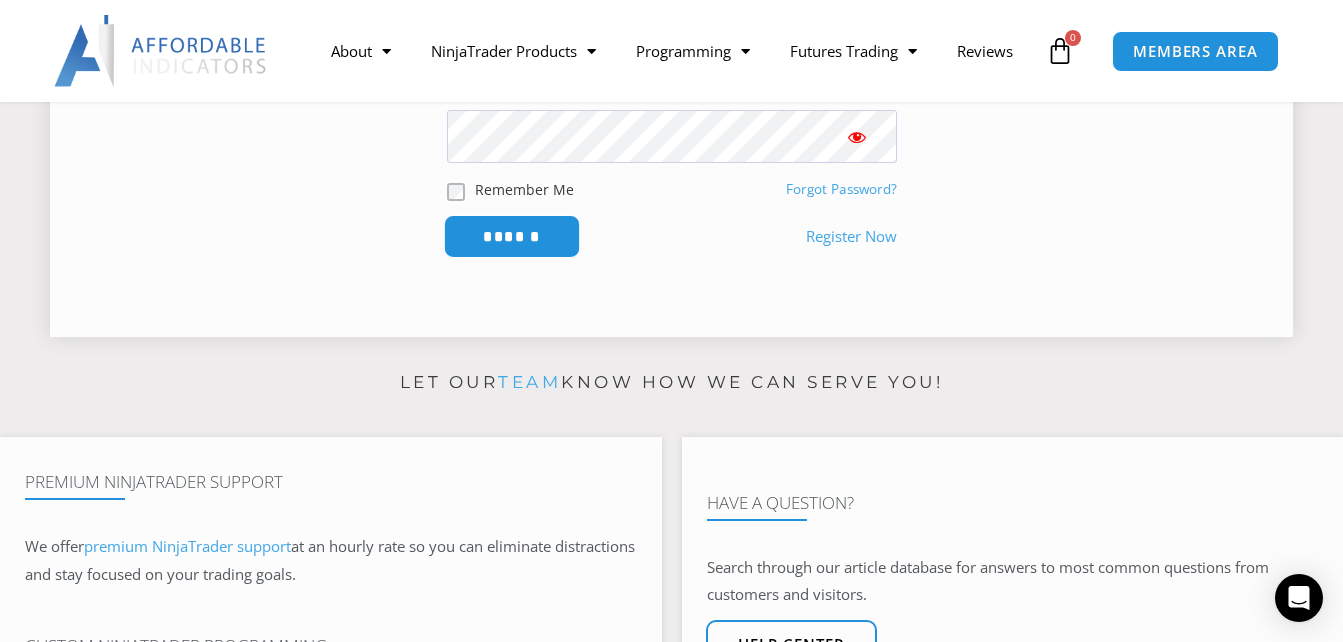 click on "******" at bounding box center [511, 236] 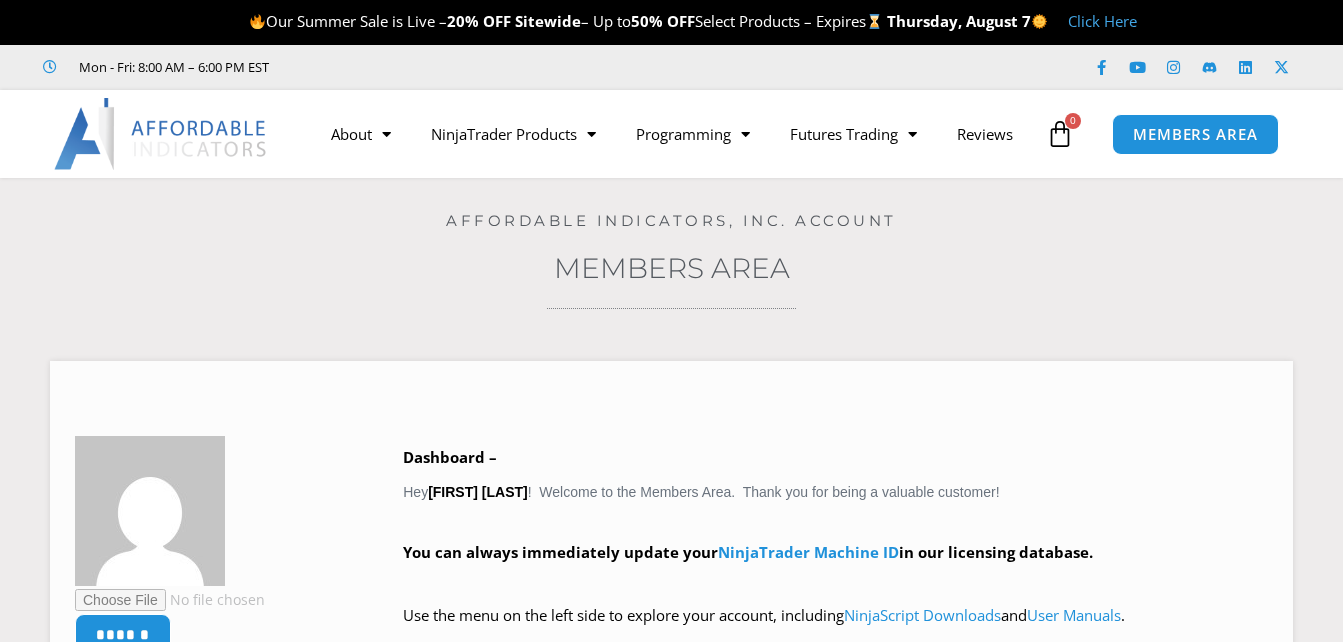 scroll, scrollTop: 0, scrollLeft: 0, axis: both 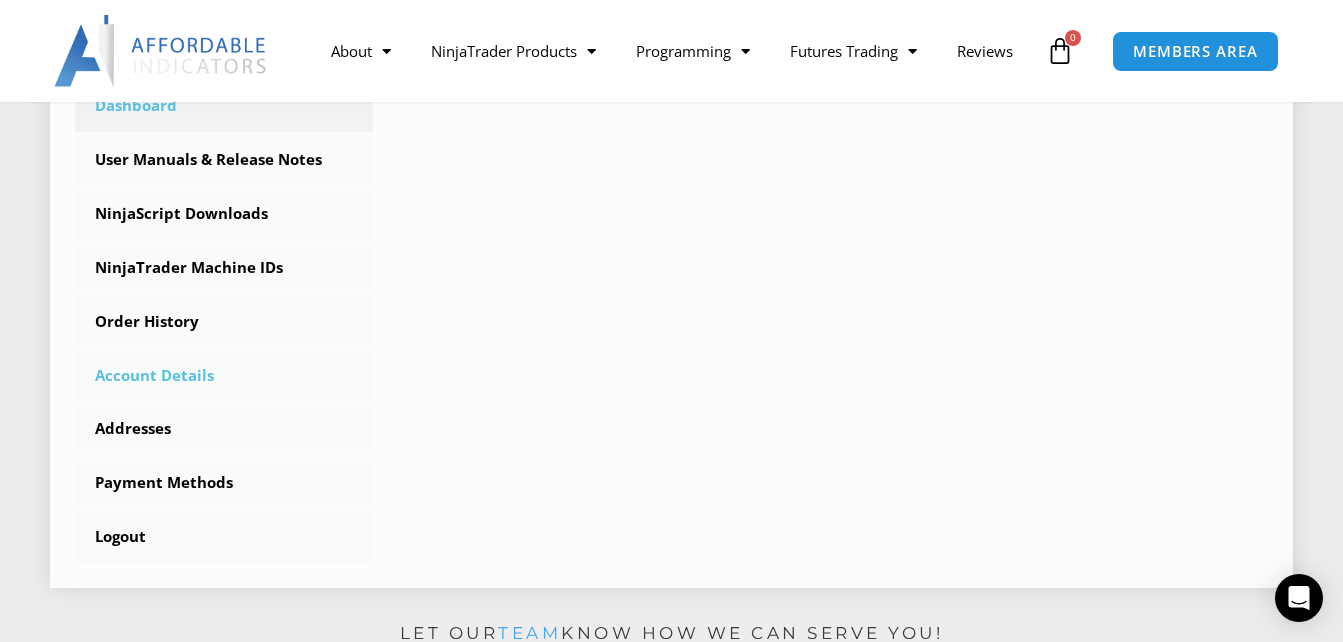 click on "Account Details" at bounding box center [224, 376] 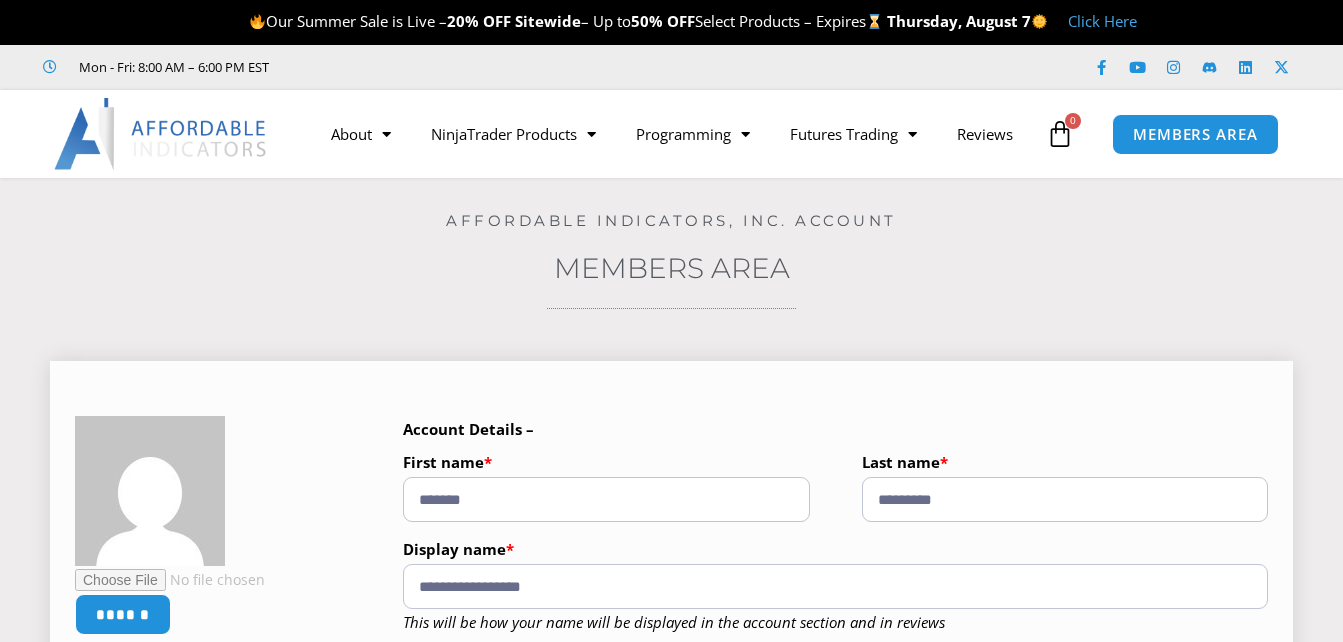 scroll, scrollTop: 0, scrollLeft: 0, axis: both 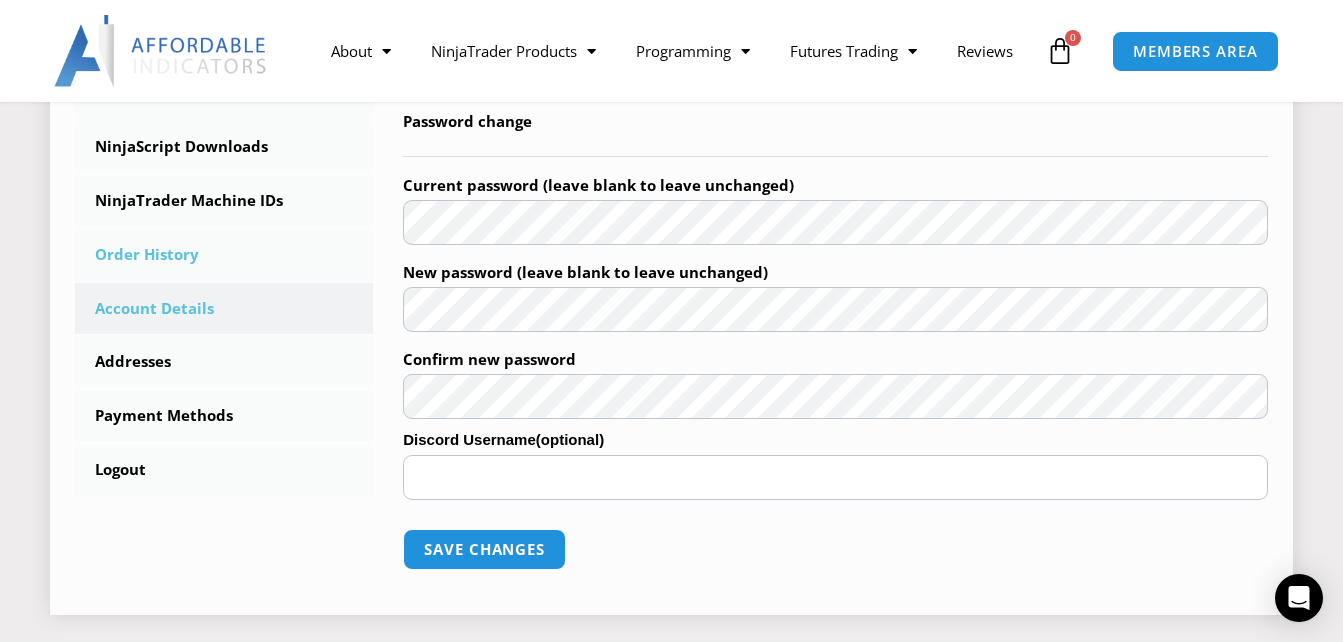 click on "Order History" at bounding box center (224, 255) 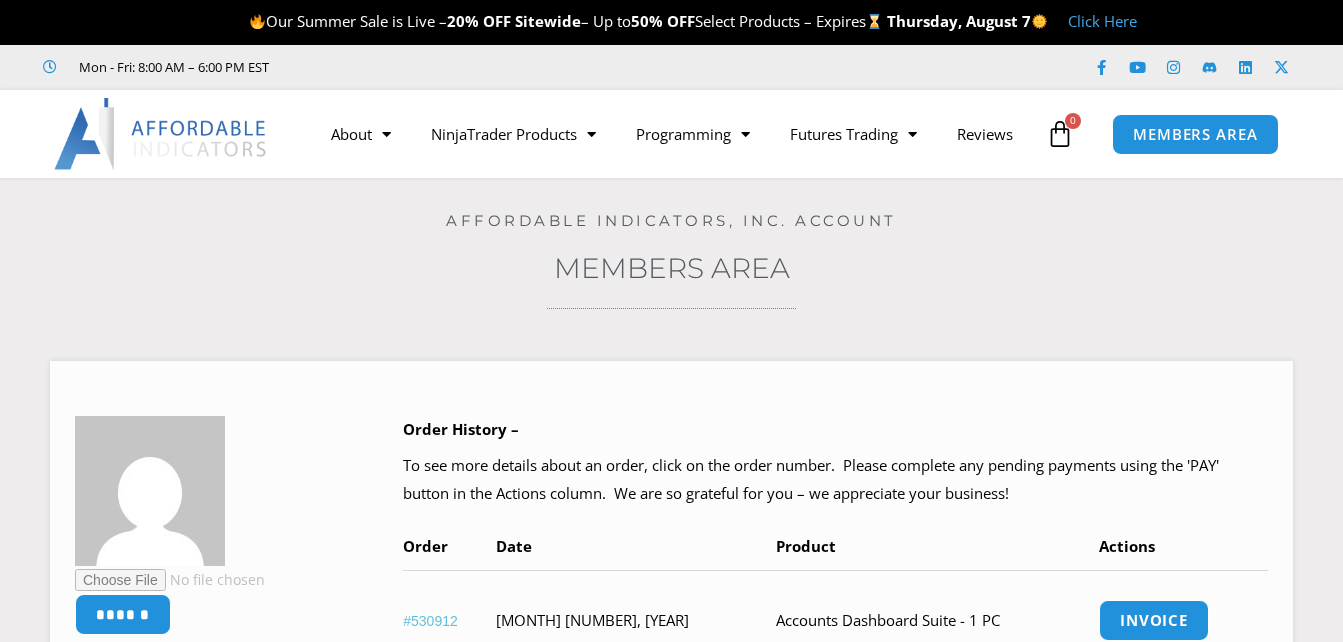 scroll, scrollTop: 0, scrollLeft: 0, axis: both 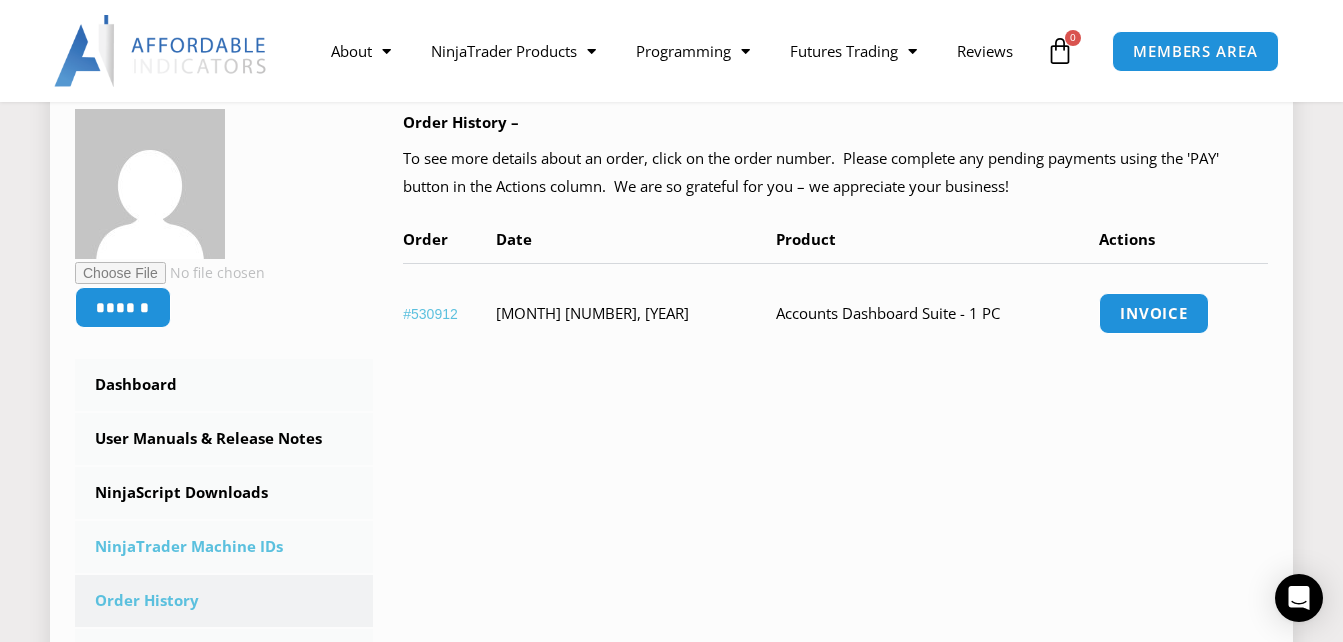 click on "NinjaTrader Machine IDs" at bounding box center [224, 547] 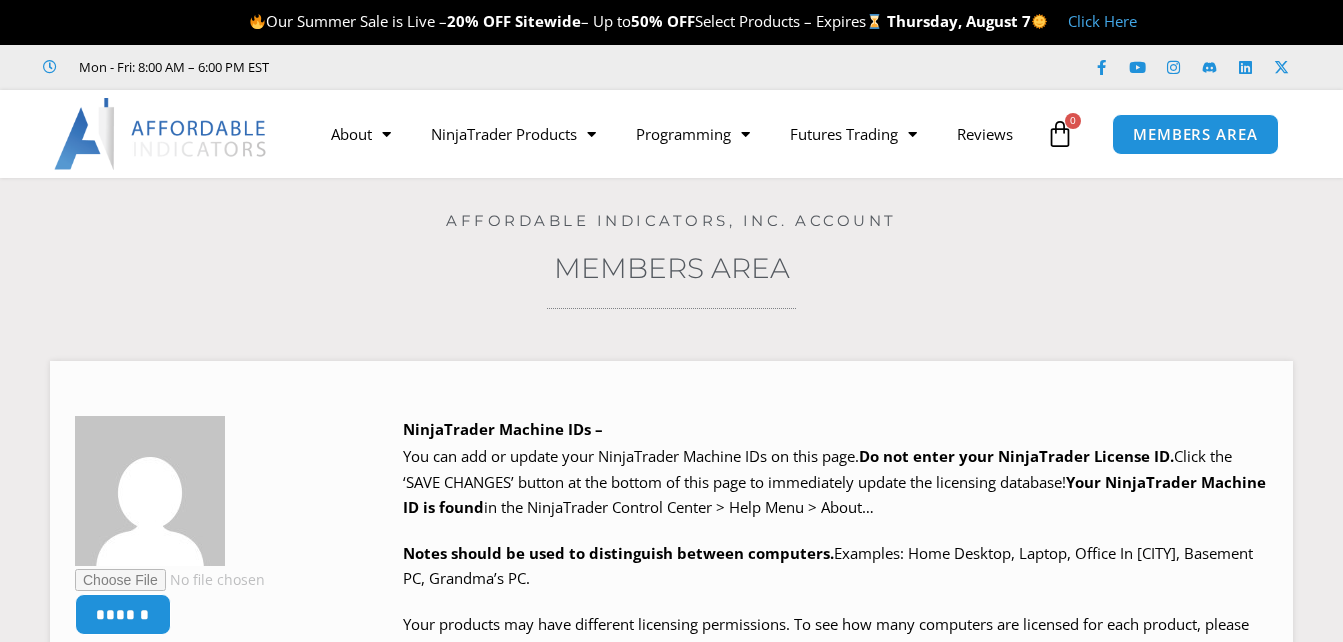 scroll, scrollTop: 0, scrollLeft: 0, axis: both 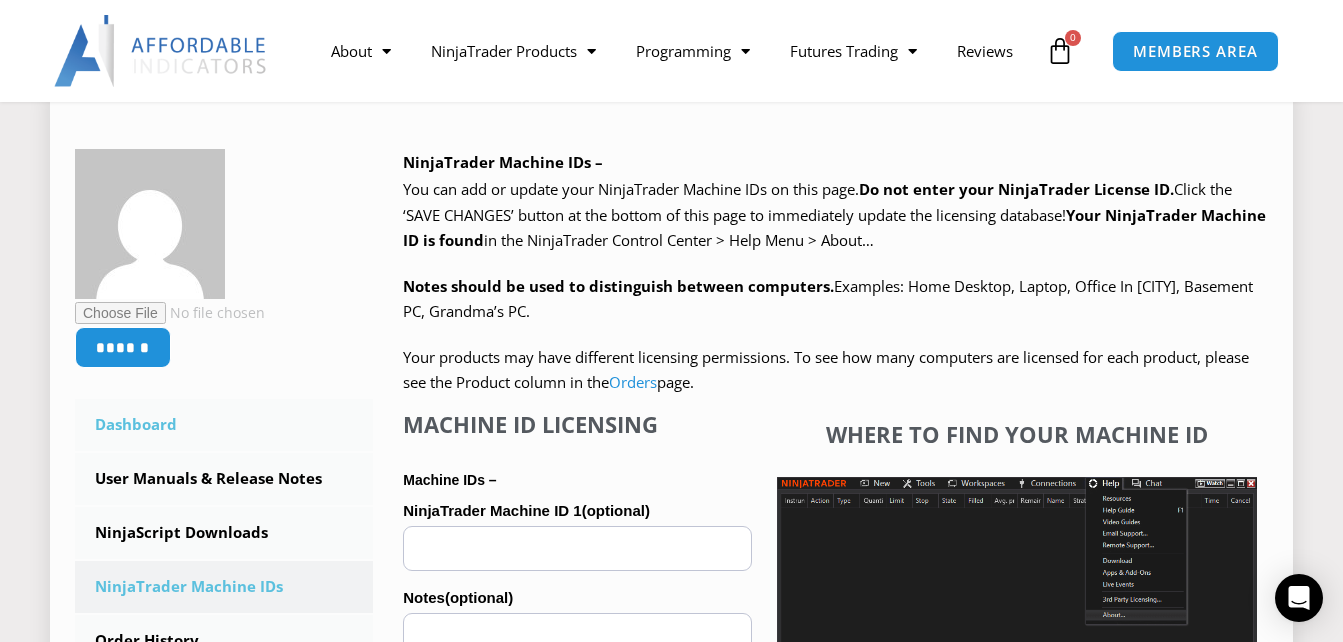 click on "Dashboard" at bounding box center (224, 425) 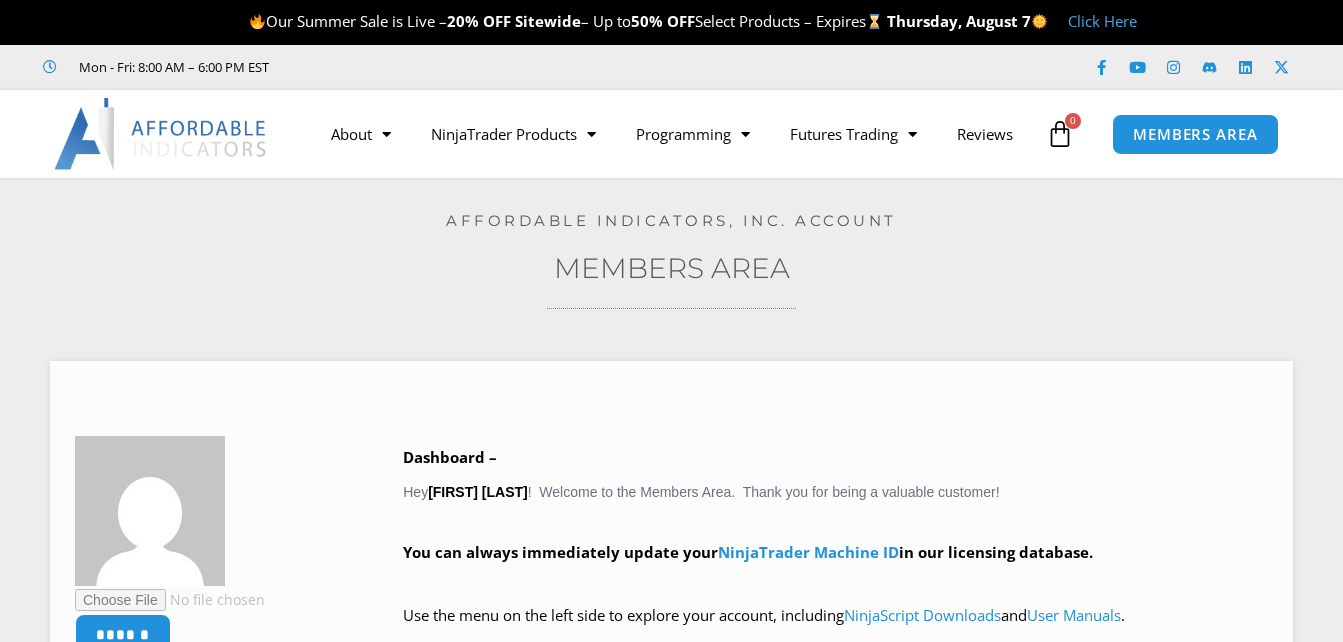 scroll, scrollTop: 0, scrollLeft: 0, axis: both 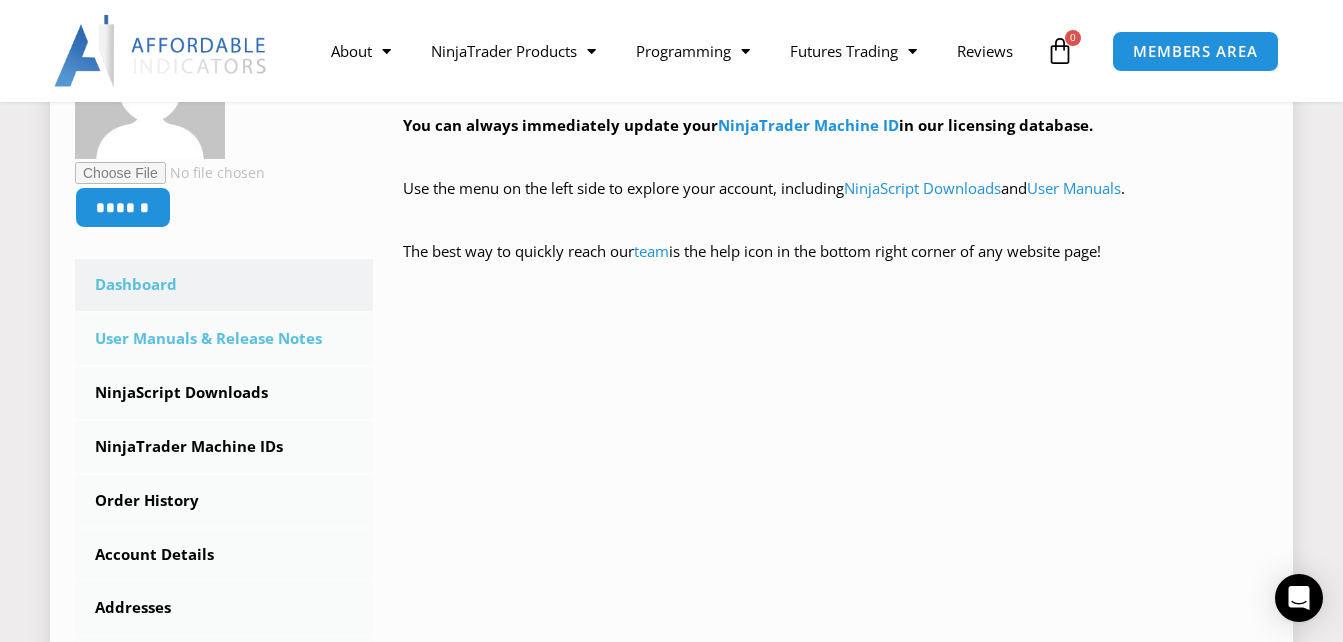 click on "User Manuals & Release Notes" at bounding box center (224, 339) 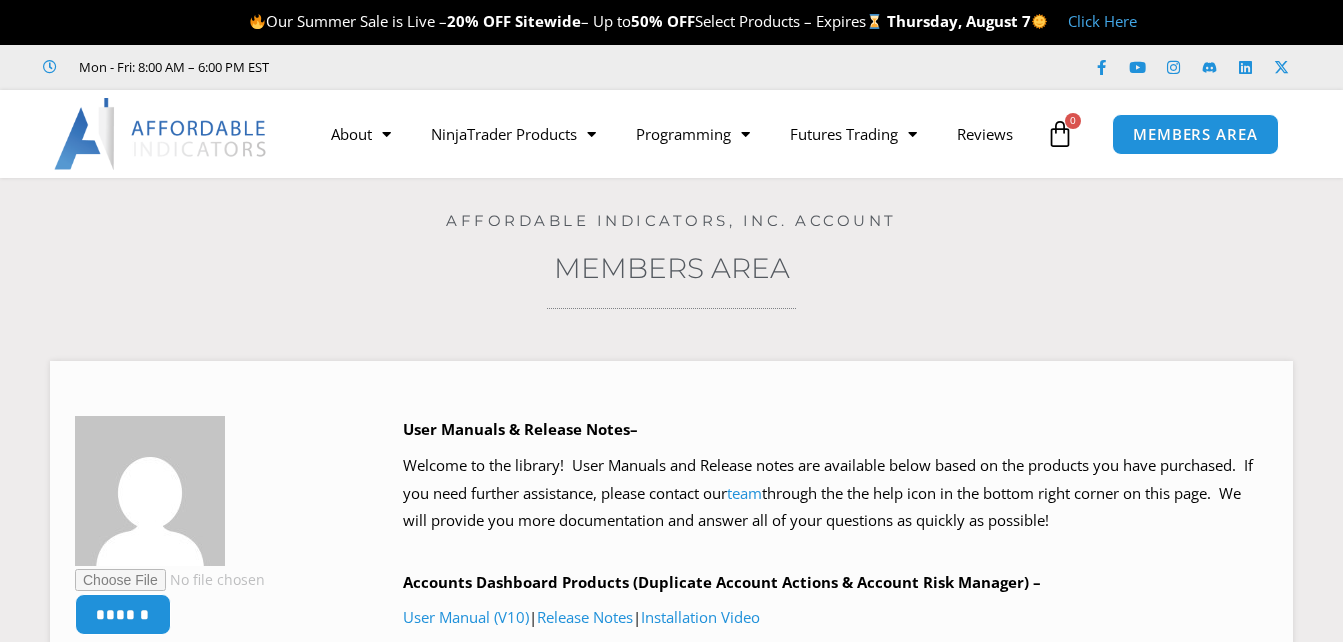 scroll, scrollTop: 0, scrollLeft: 0, axis: both 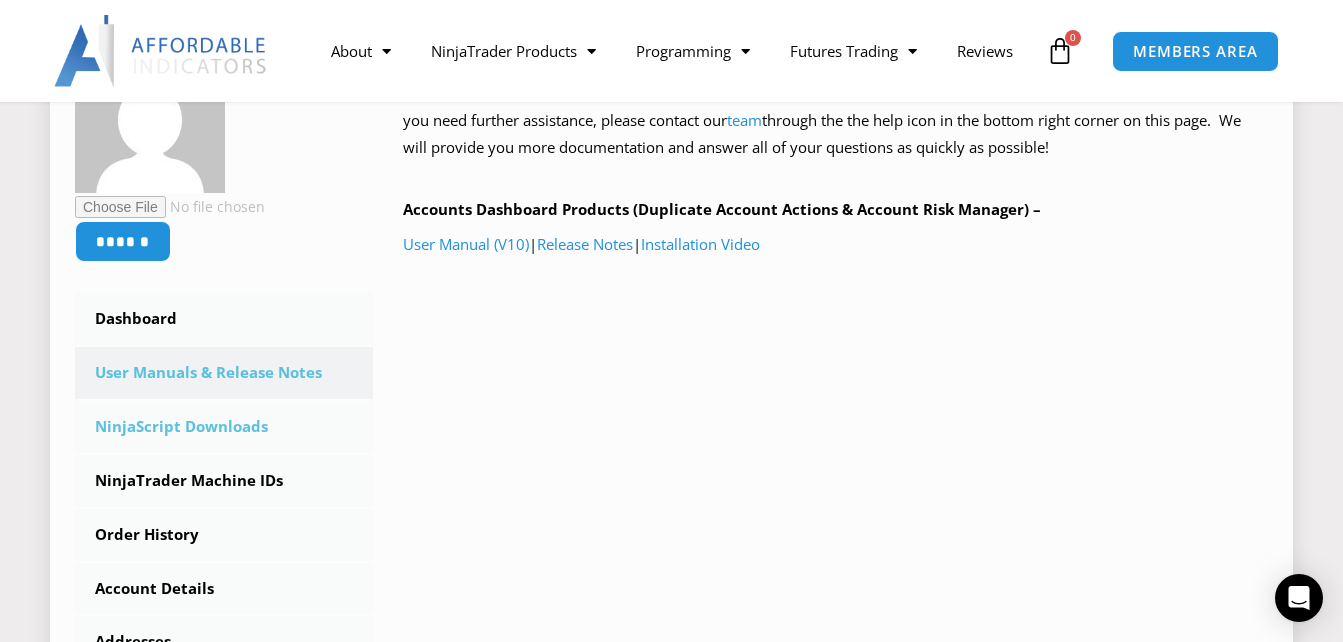 click on "NinjaScript Downloads" at bounding box center (224, 427) 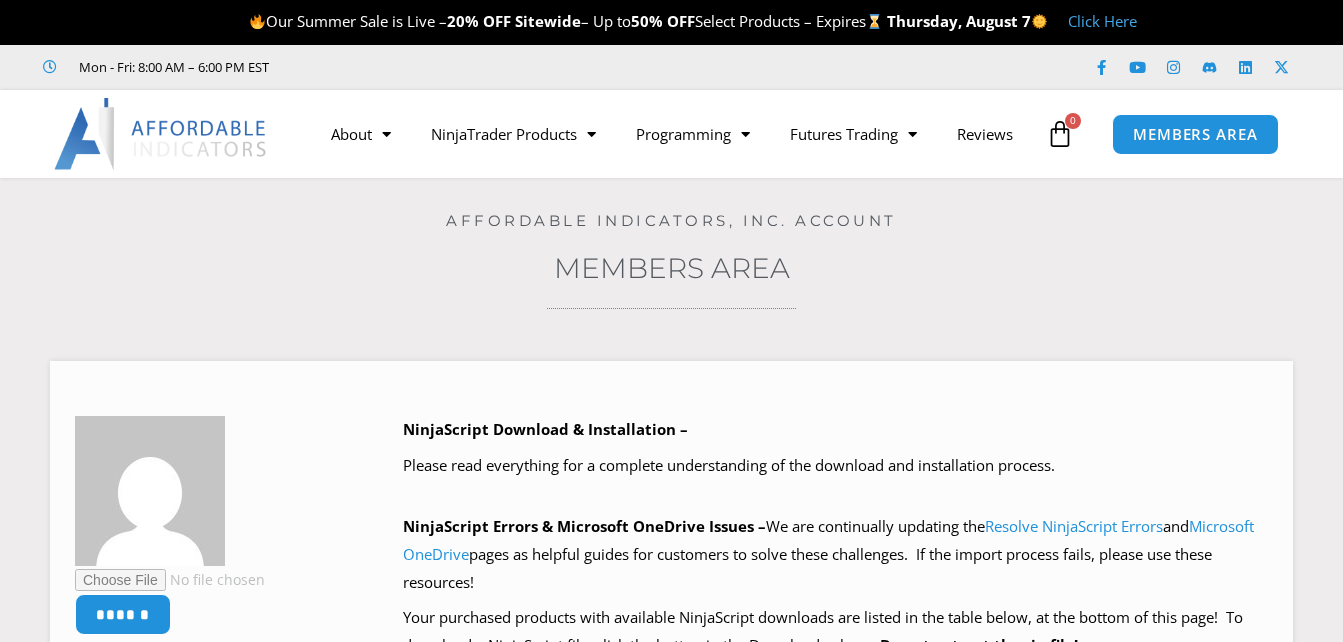 scroll, scrollTop: 0, scrollLeft: 0, axis: both 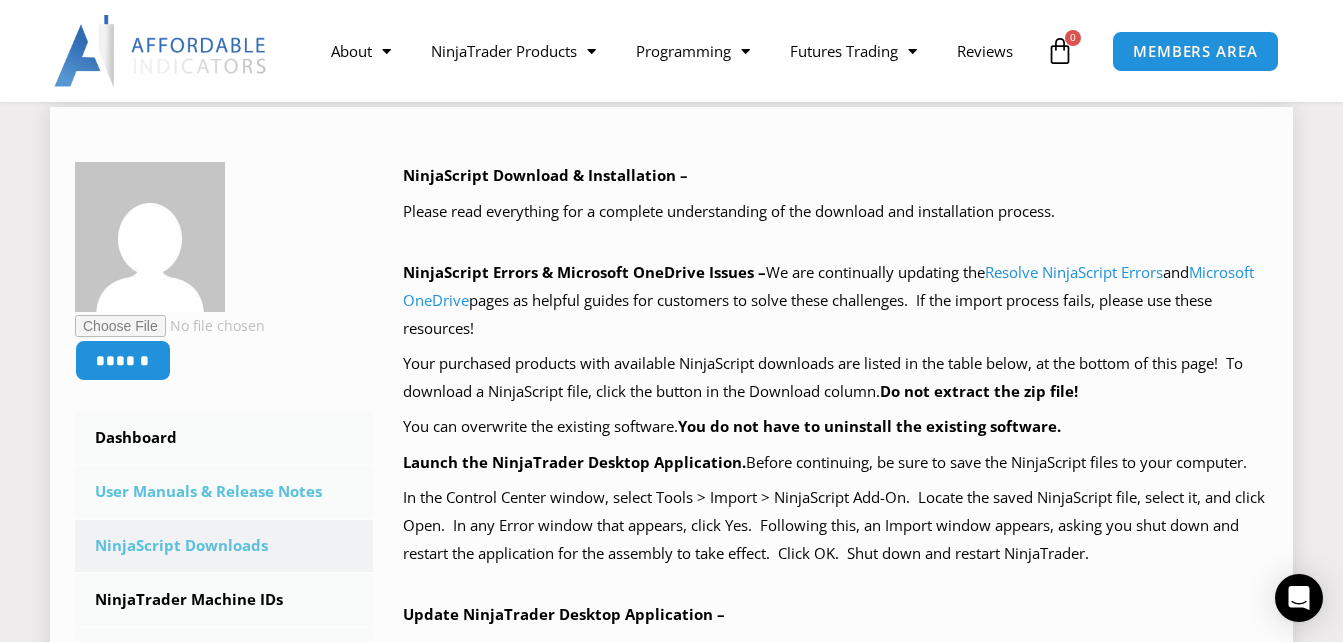 click on "User Manuals & Release Notes" at bounding box center [224, 492] 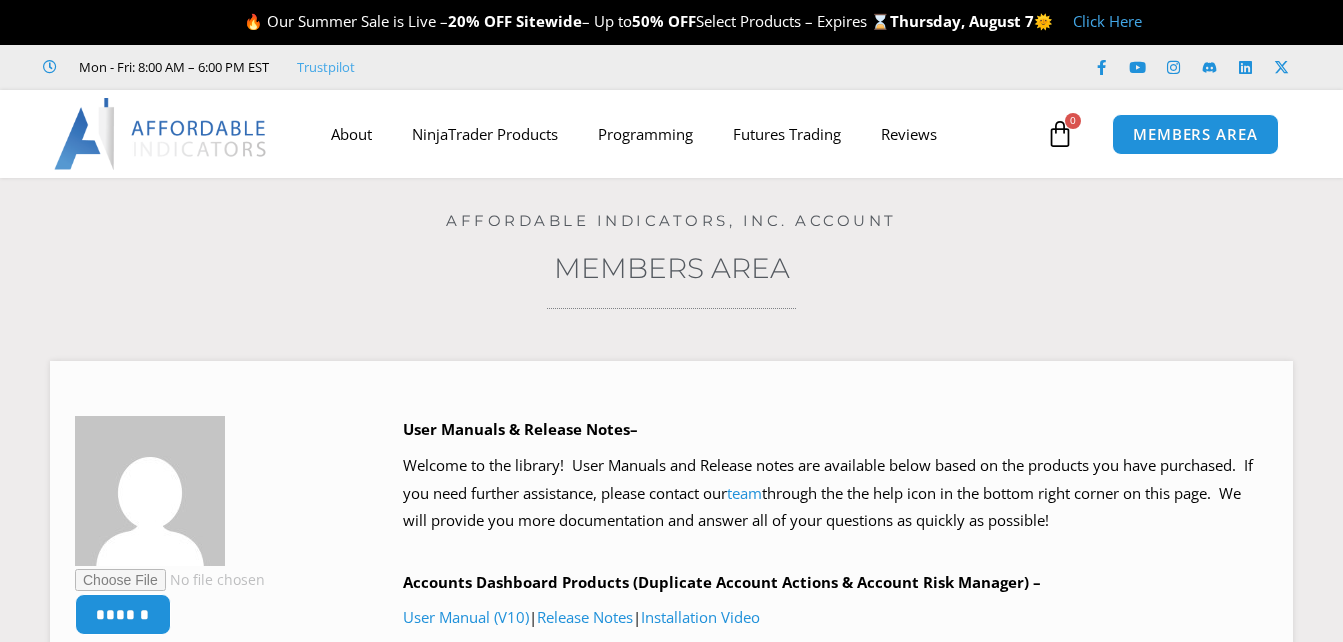 scroll, scrollTop: 0, scrollLeft: 0, axis: both 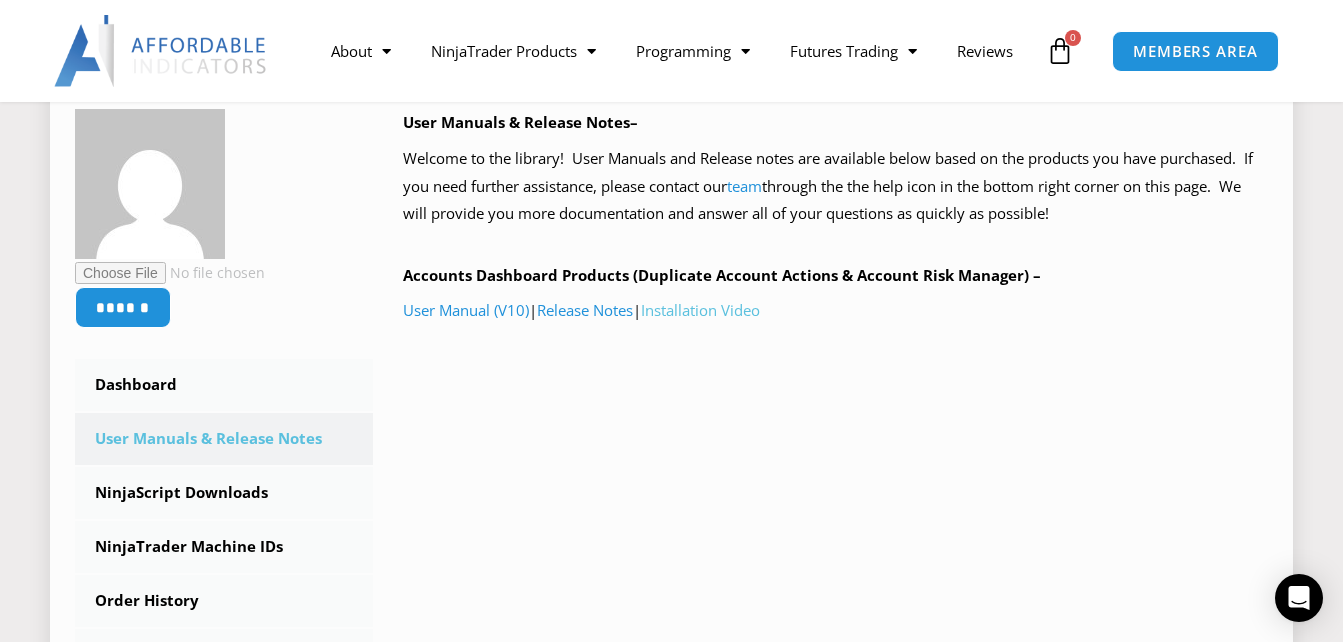 click on "Installation Video" at bounding box center [700, 310] 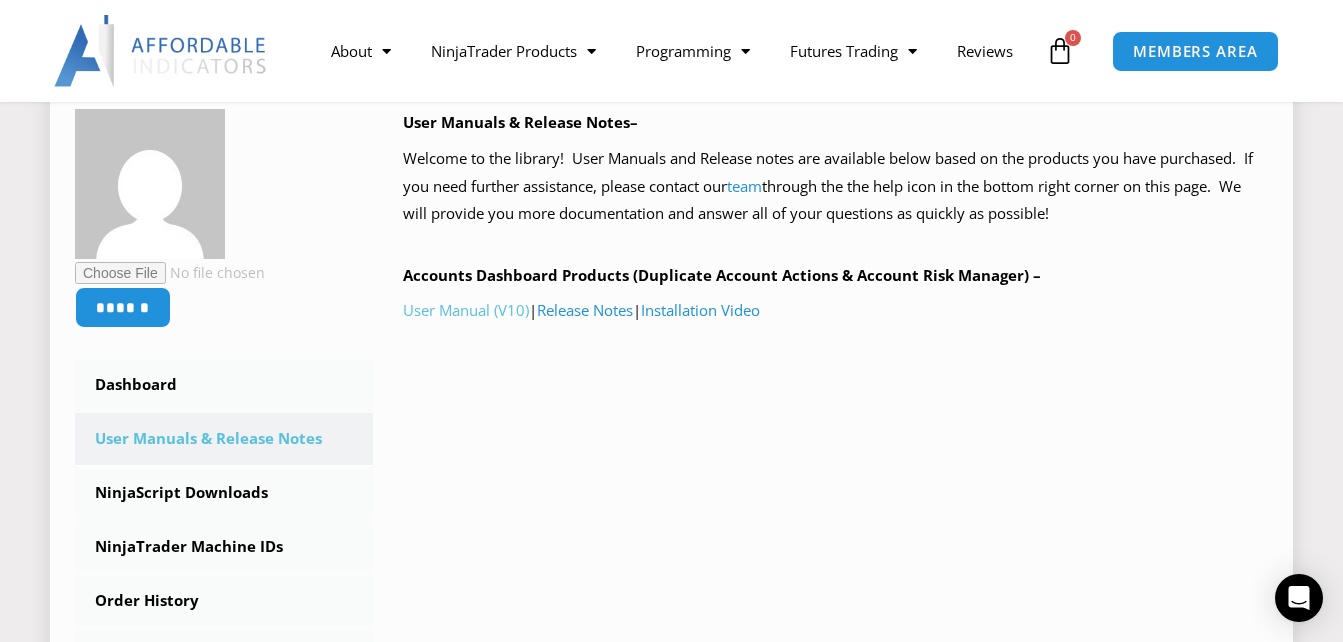 click on "User Manual (V10)" at bounding box center [466, 310] 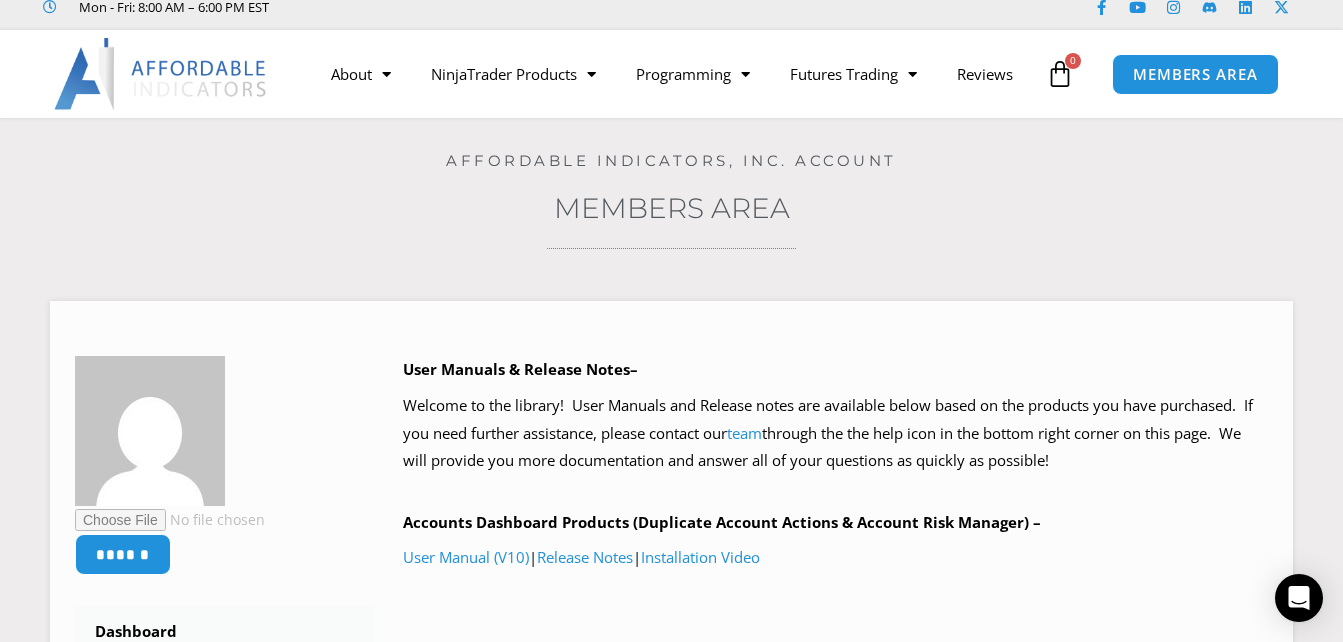 scroll, scrollTop: 0, scrollLeft: 0, axis: both 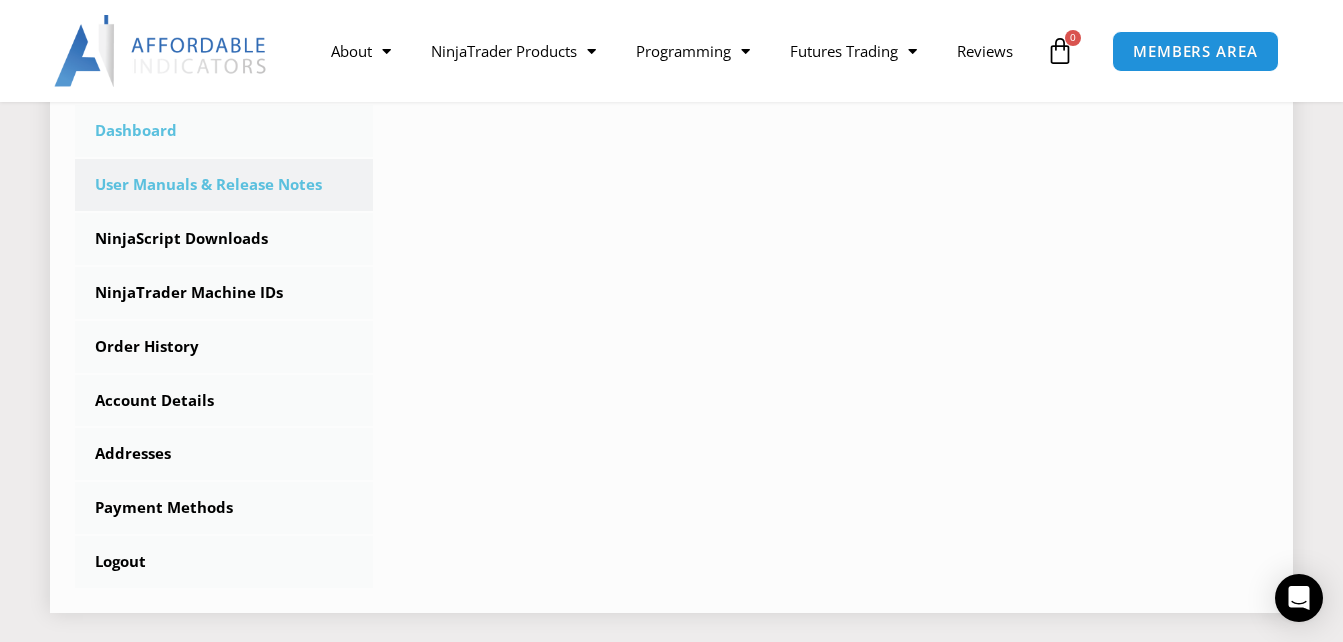 click on "Dashboard" at bounding box center (224, 131) 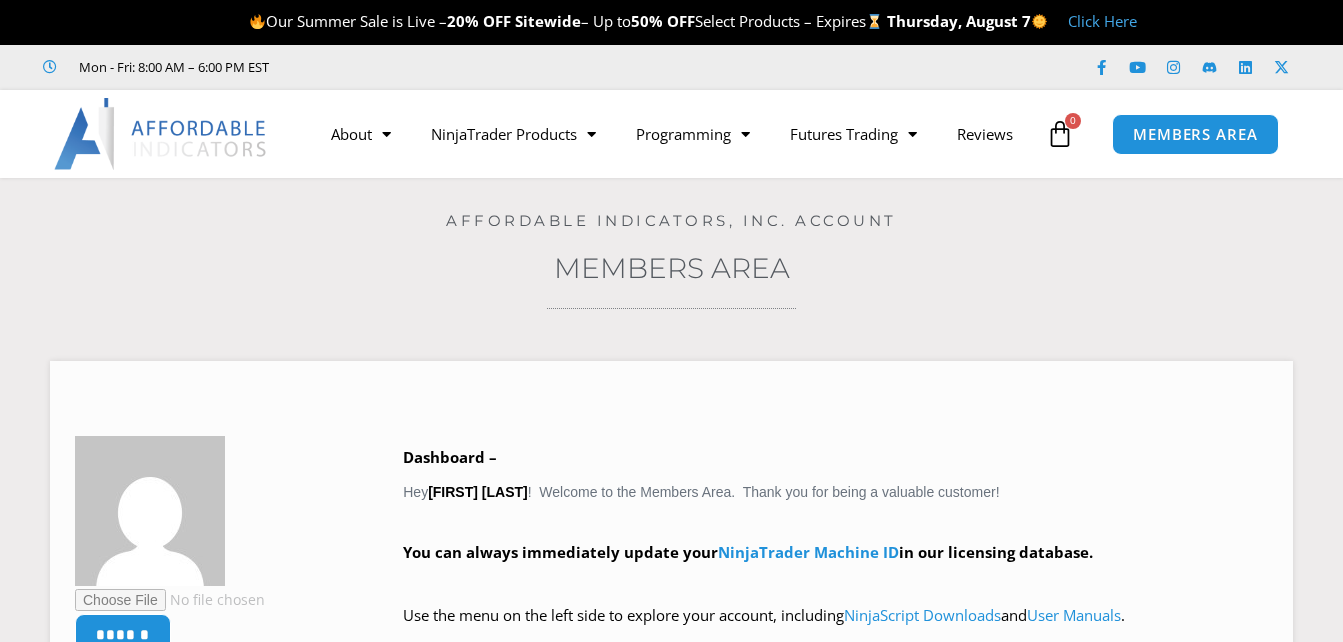 scroll, scrollTop: 0, scrollLeft: 0, axis: both 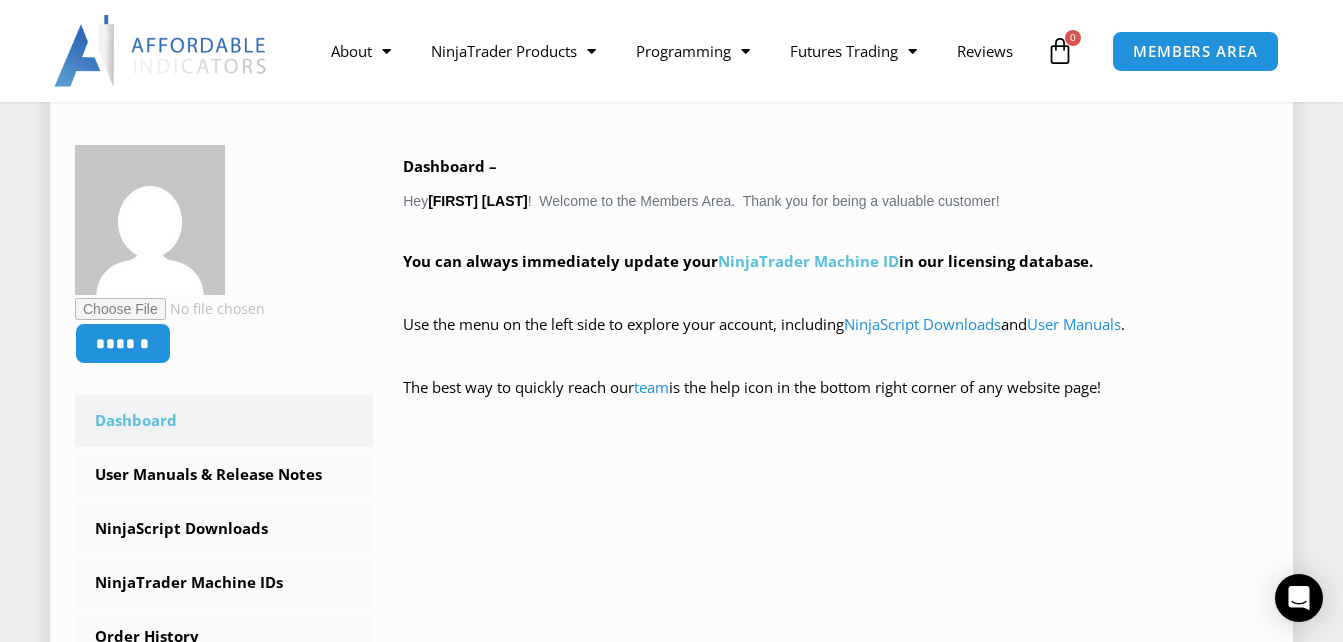 click on "NinjaTrader Machine ID" at bounding box center [808, 261] 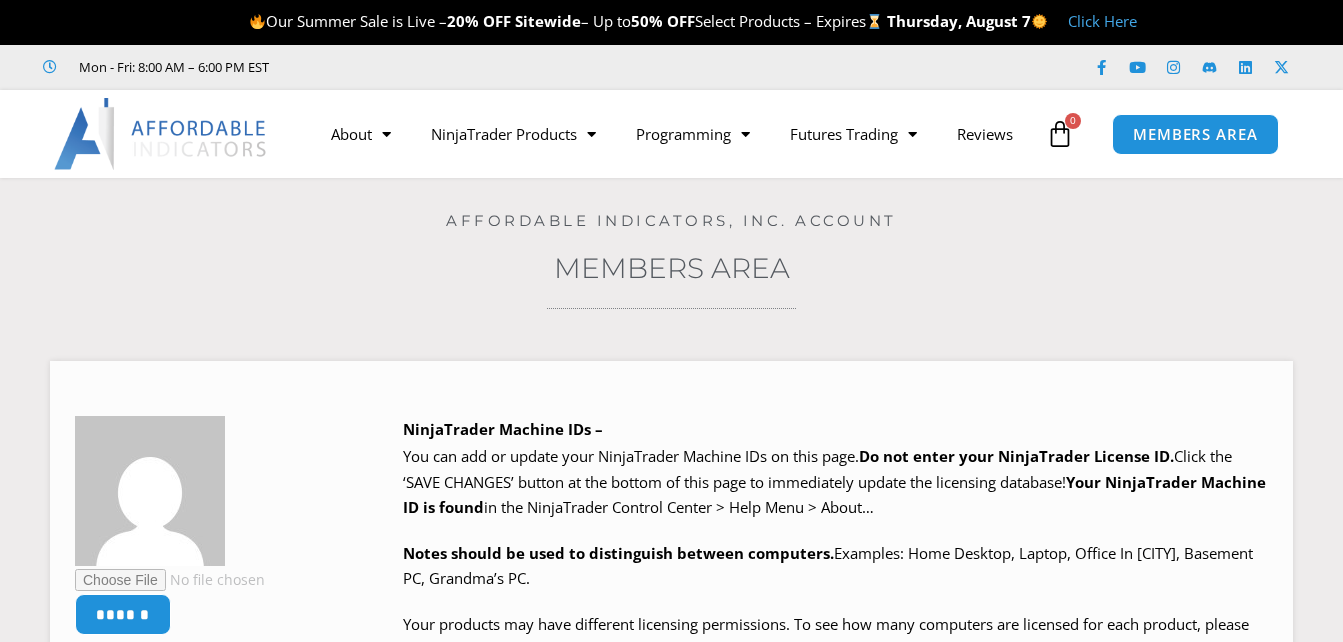 scroll, scrollTop: 0, scrollLeft: 0, axis: both 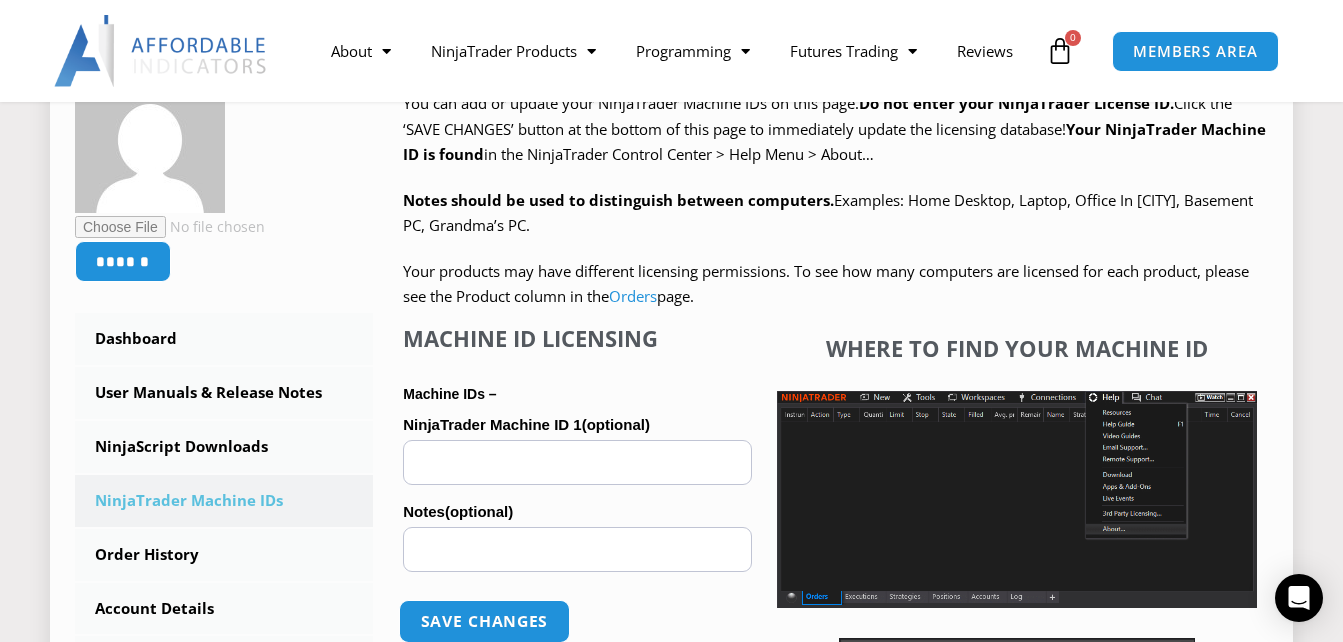 click on "Save changes" at bounding box center (484, 621) 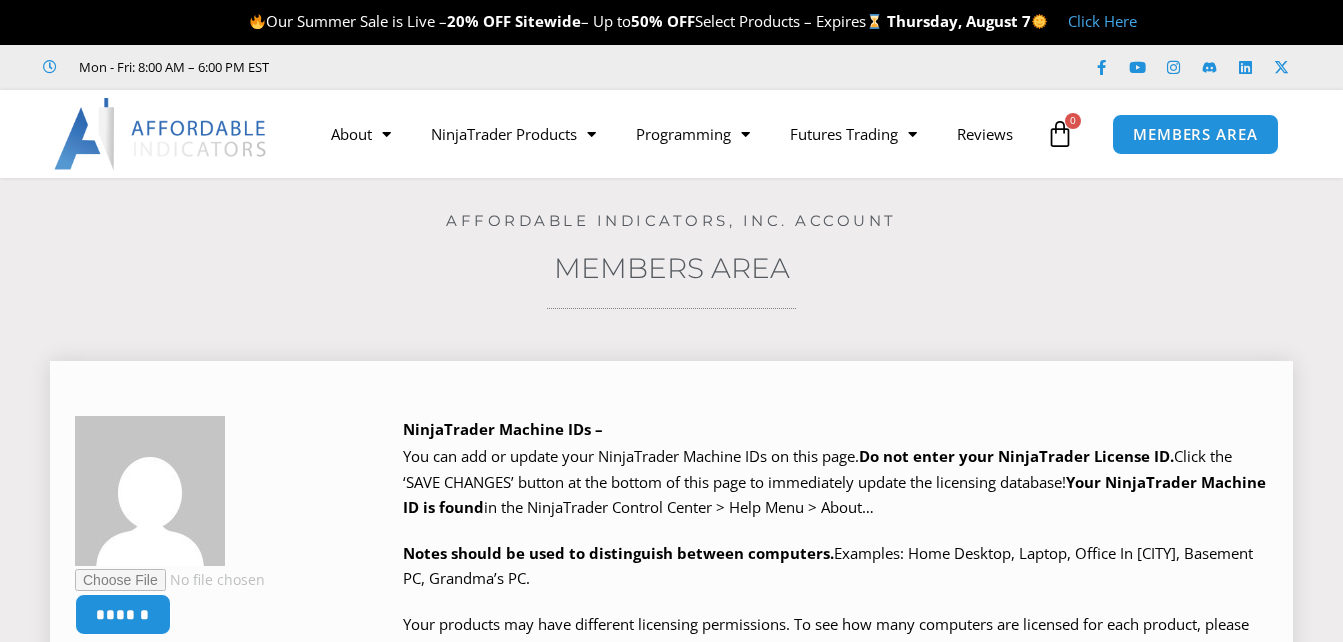 scroll, scrollTop: 0, scrollLeft: 0, axis: both 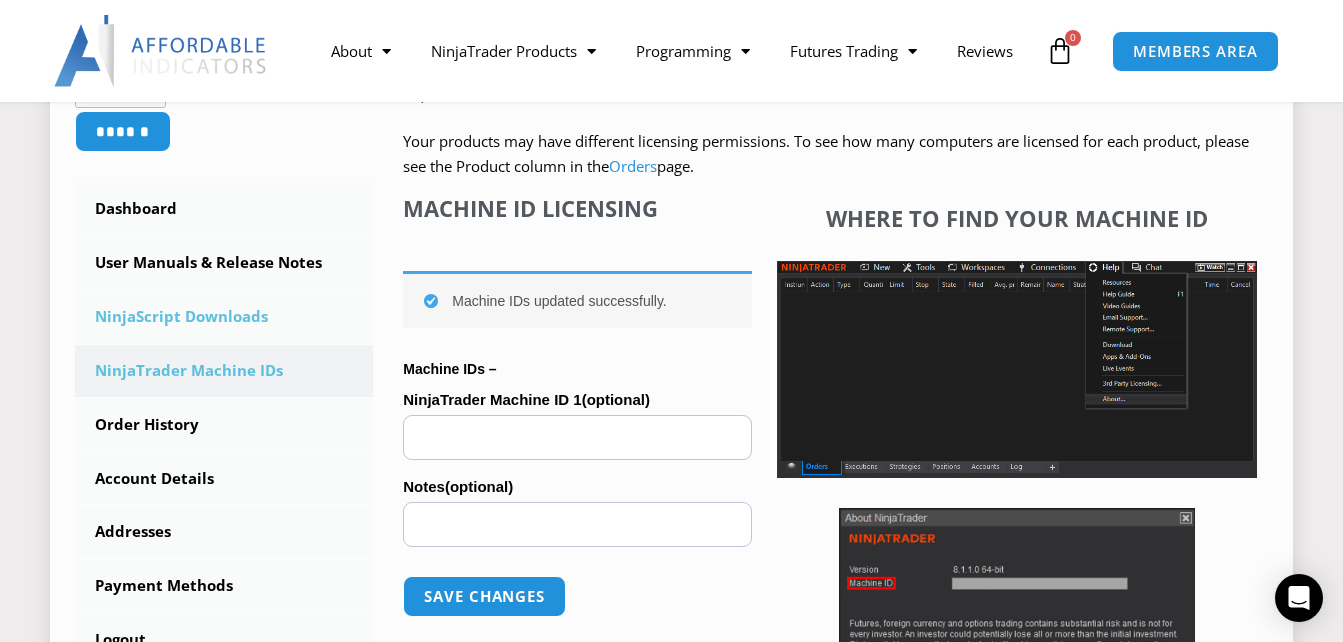 click on "NinjaScript Downloads" at bounding box center (224, 317) 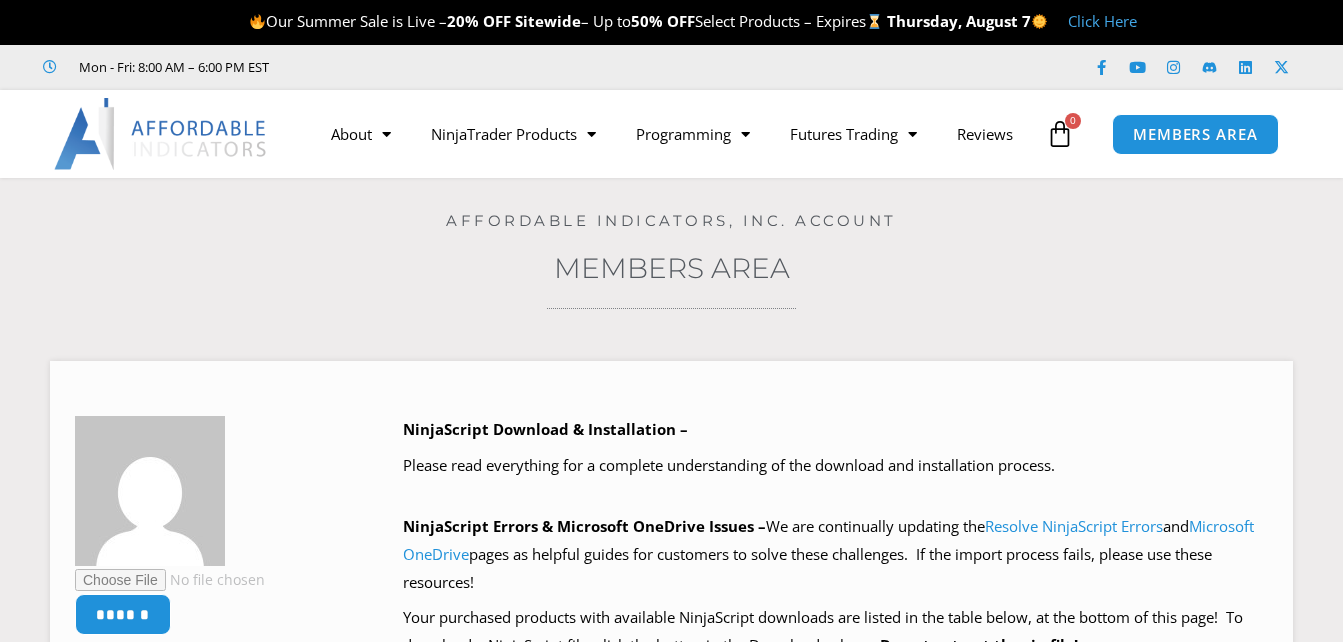 scroll, scrollTop: 0, scrollLeft: 0, axis: both 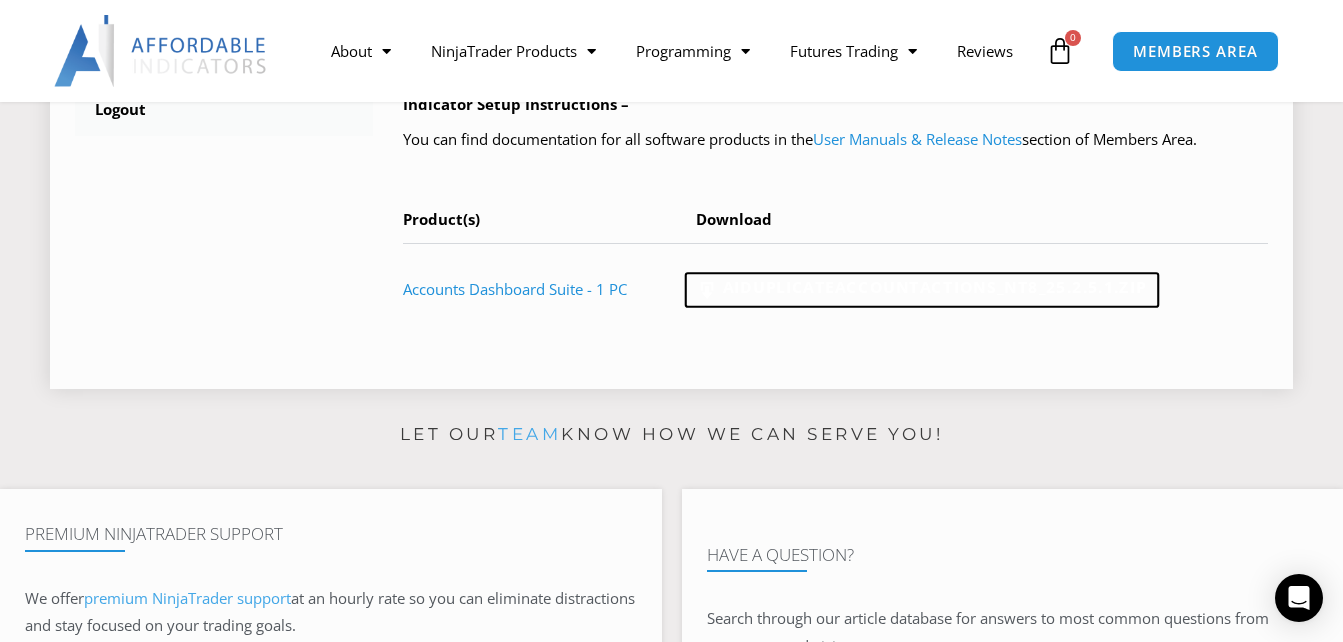 click on "AIDuplicateAccountActions_NT8_25.2.5.1.zip" at bounding box center [922, 290] 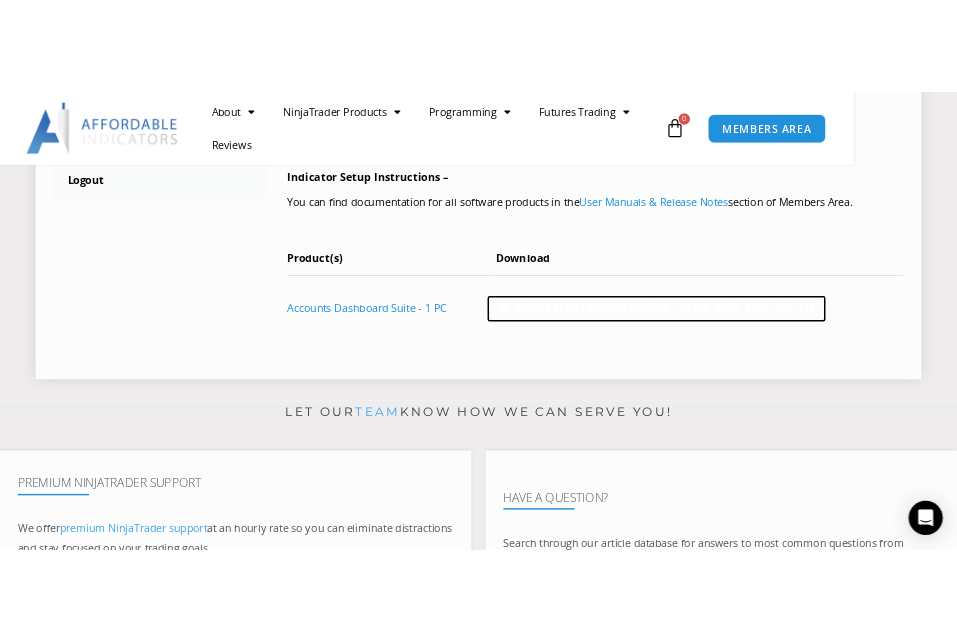 scroll, scrollTop: 1002, scrollLeft: 0, axis: vertical 